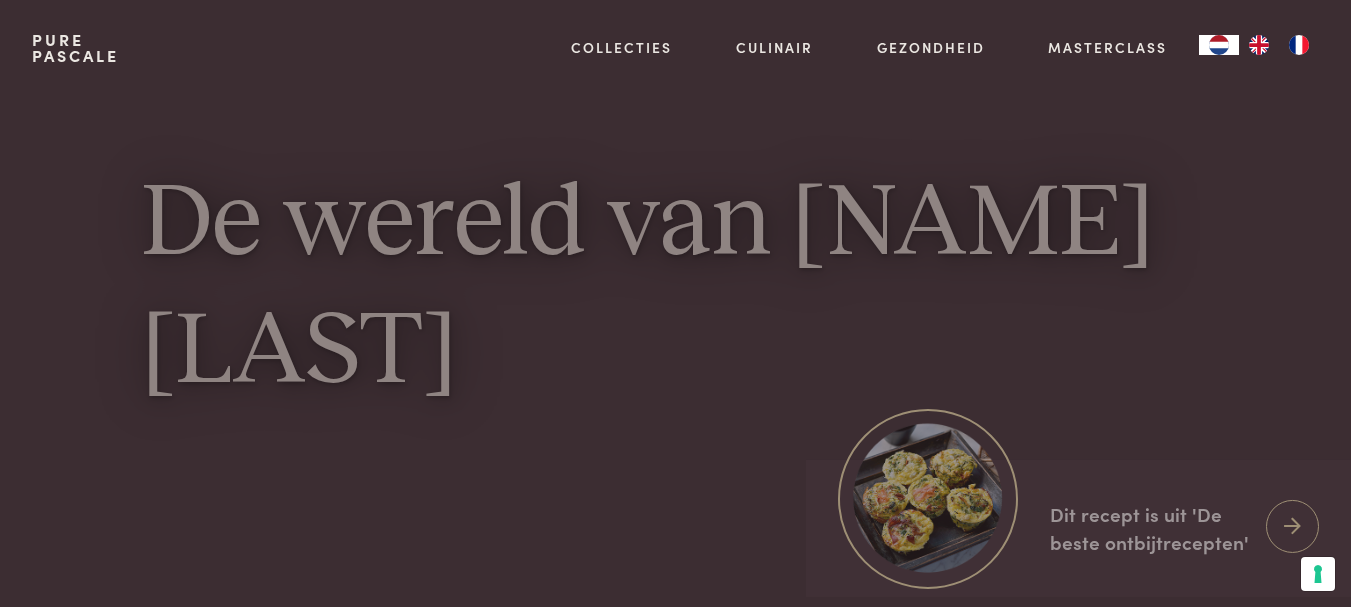 scroll, scrollTop: 0, scrollLeft: 0, axis: both 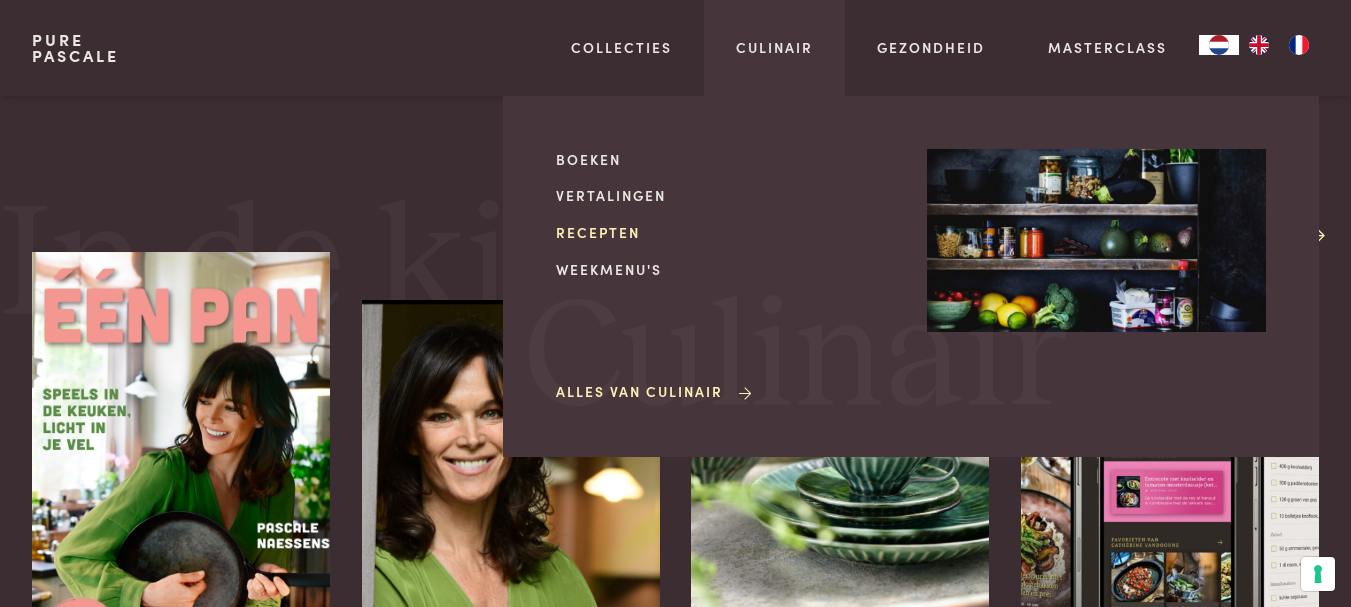 click on "Recepten" at bounding box center (725, 232) 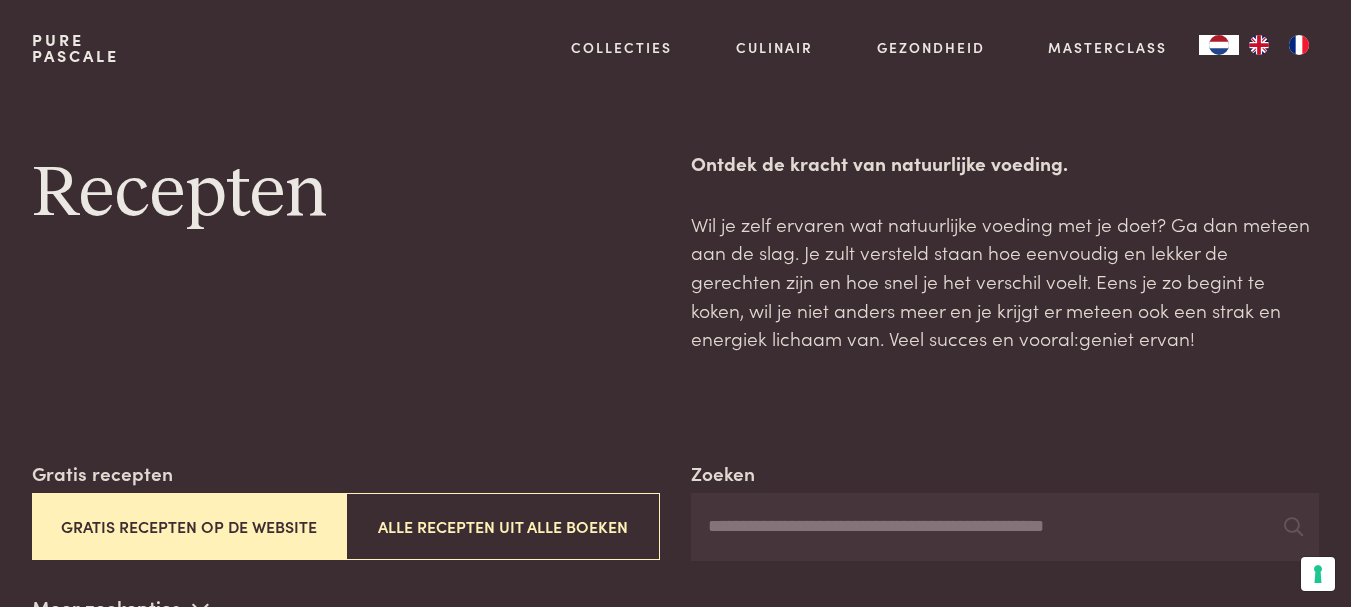 scroll, scrollTop: 0, scrollLeft: 0, axis: both 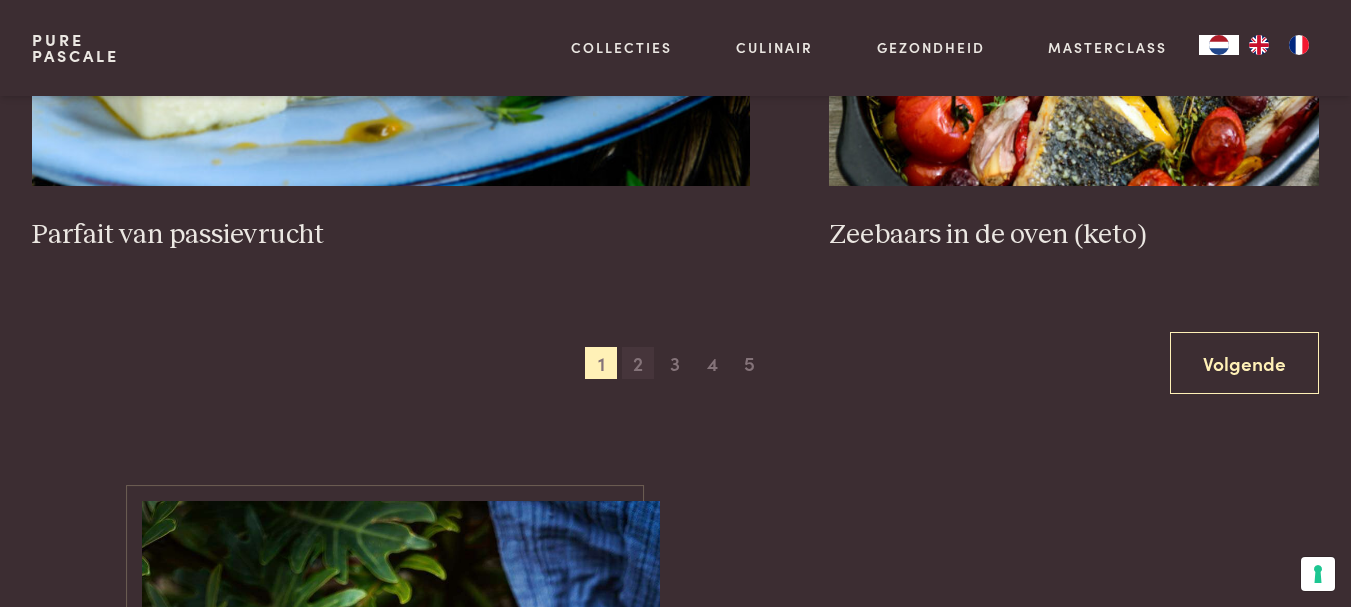 click on "2" at bounding box center [638, 363] 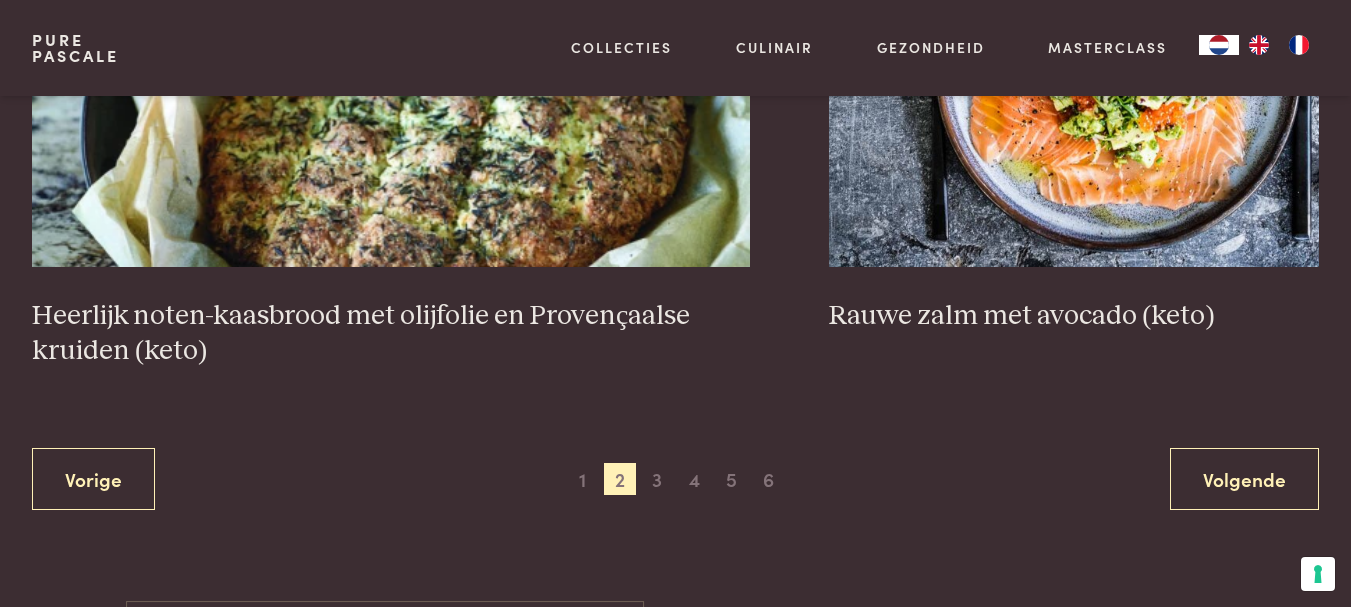 scroll, scrollTop: 3959, scrollLeft: 0, axis: vertical 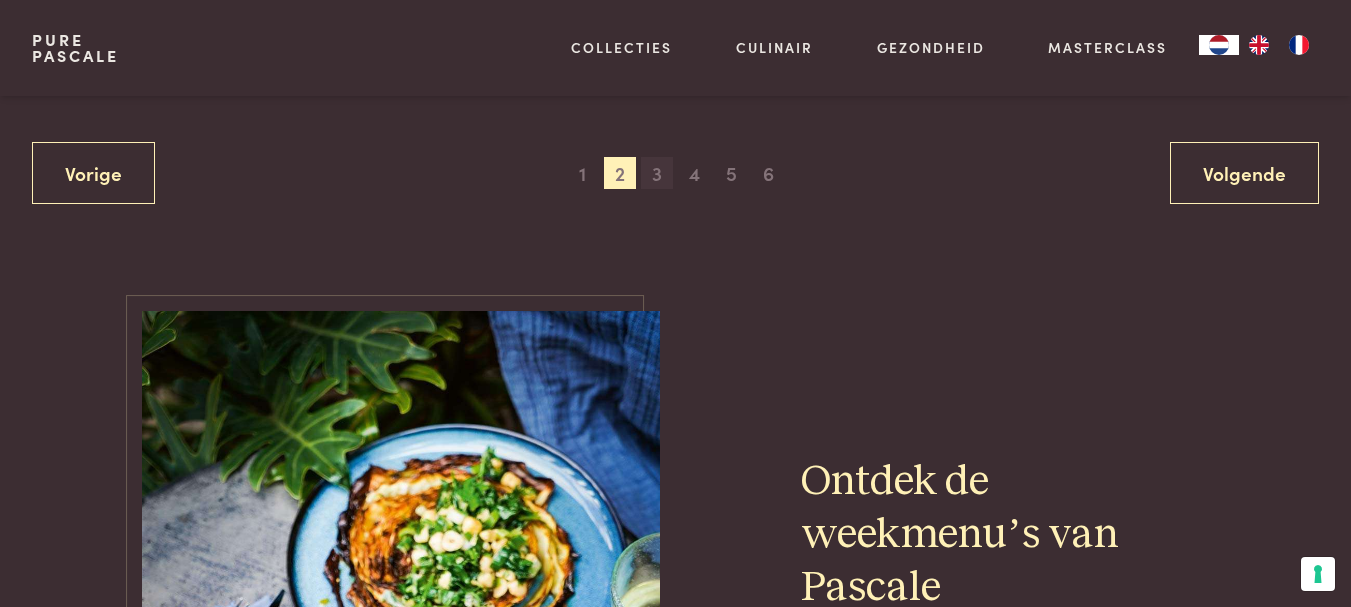 click on "3" at bounding box center [657, 173] 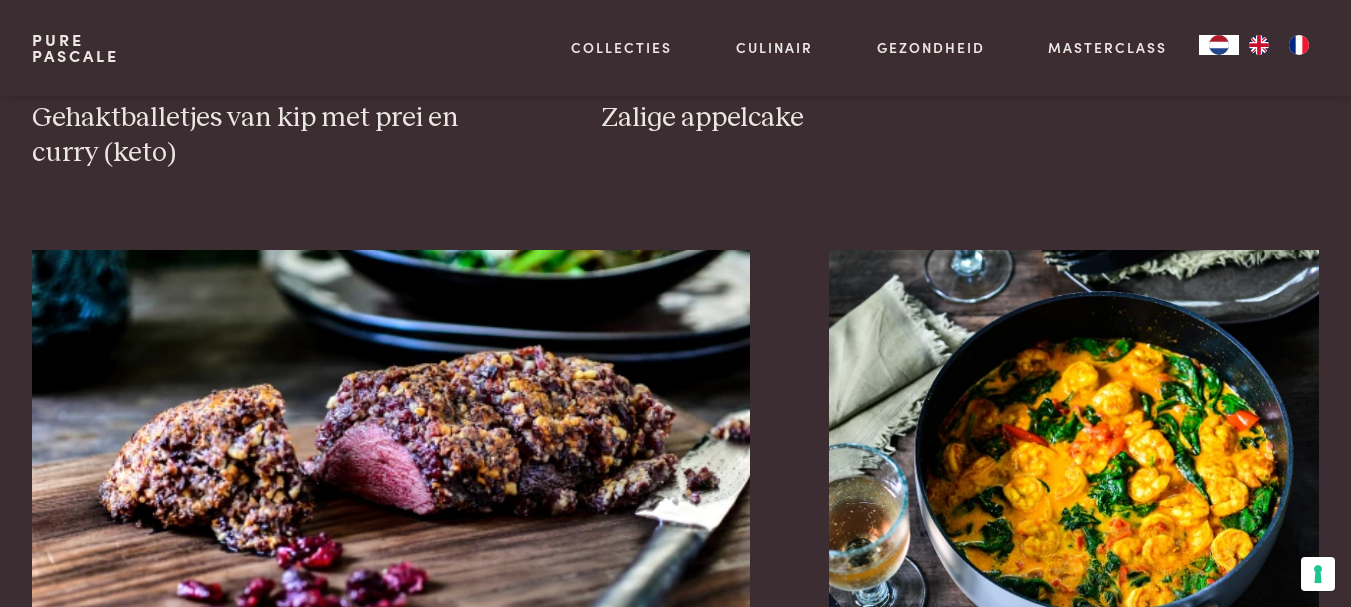 scroll, scrollTop: 3659, scrollLeft: 0, axis: vertical 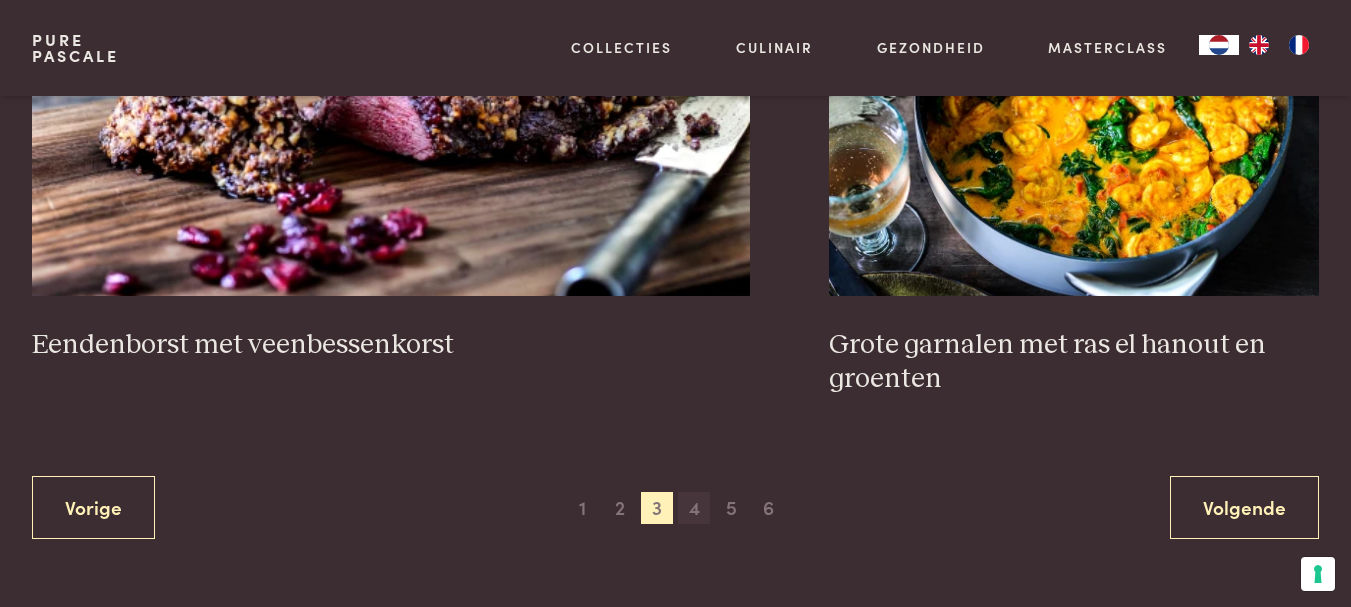 click on "4" at bounding box center [694, 508] 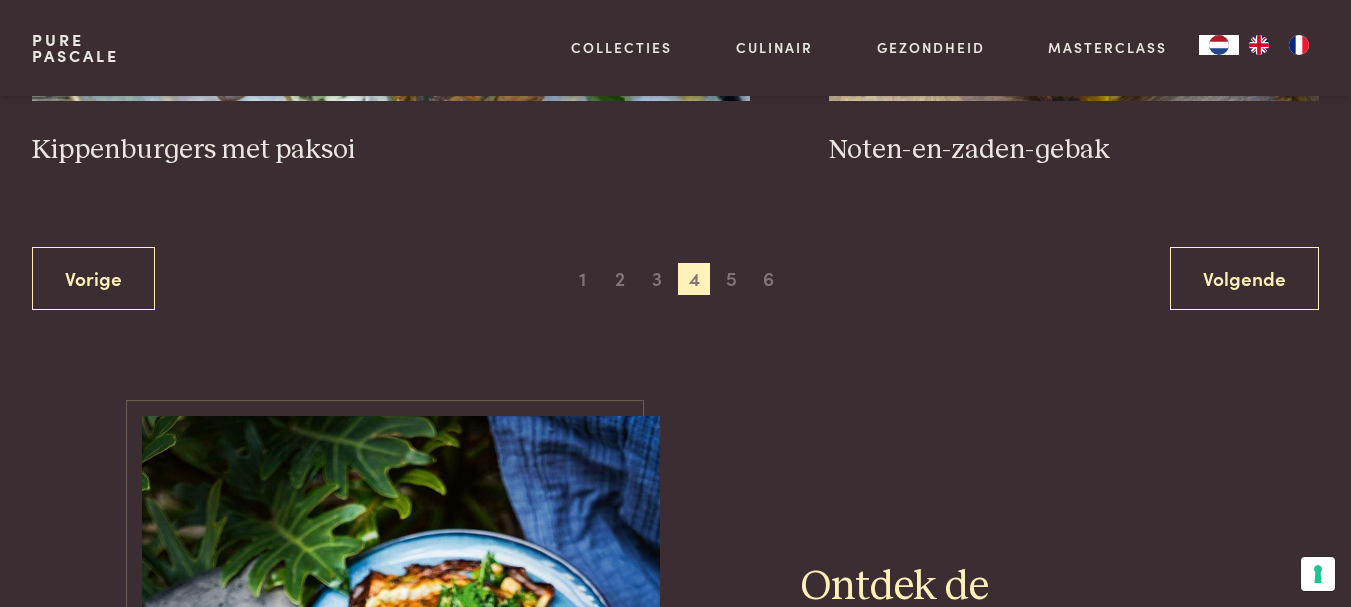 scroll, scrollTop: 3959, scrollLeft: 0, axis: vertical 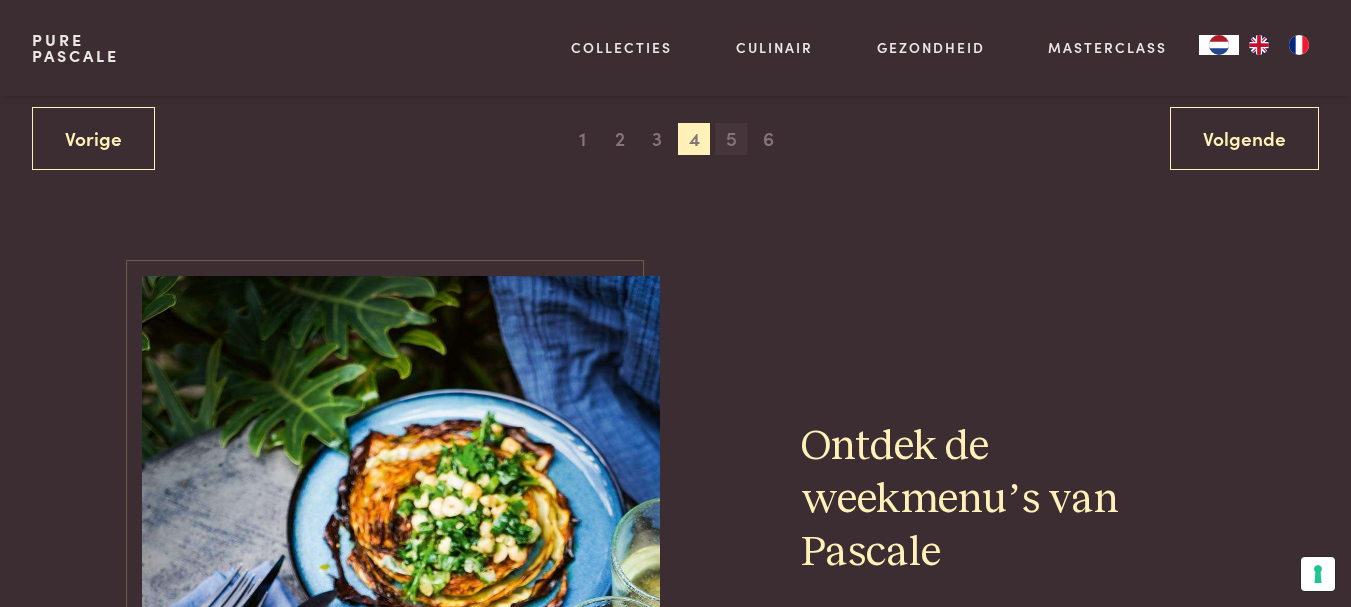 click on "5" at bounding box center [731, 139] 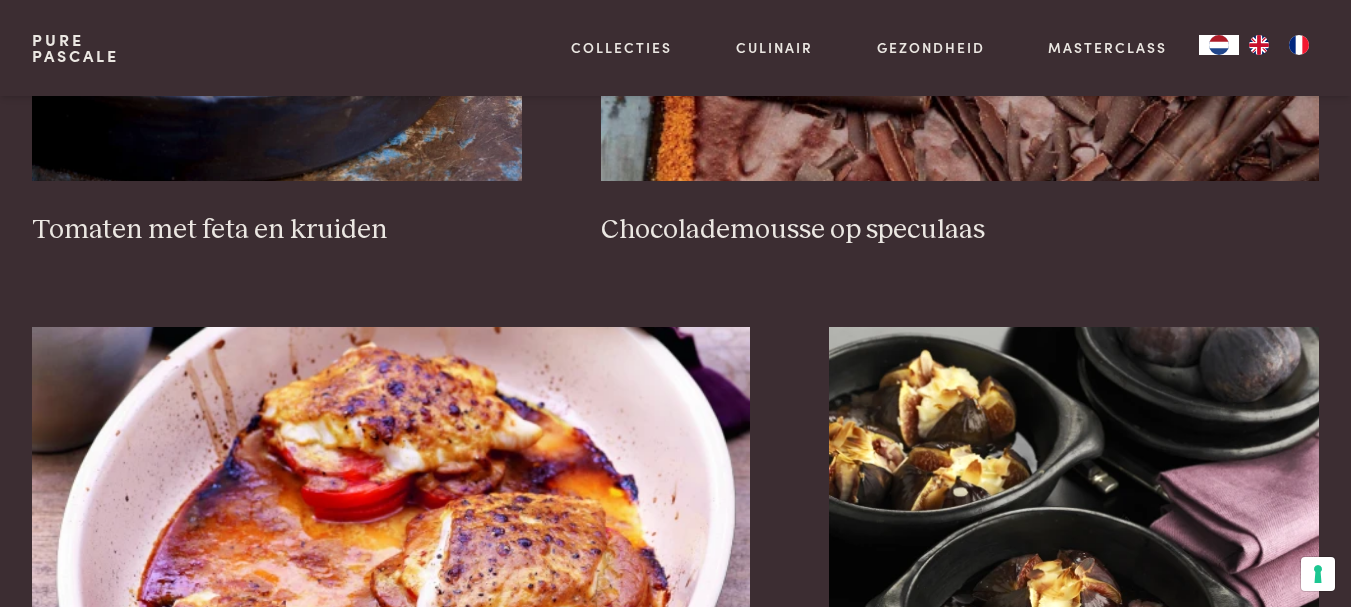 scroll, scrollTop: 3659, scrollLeft: 0, axis: vertical 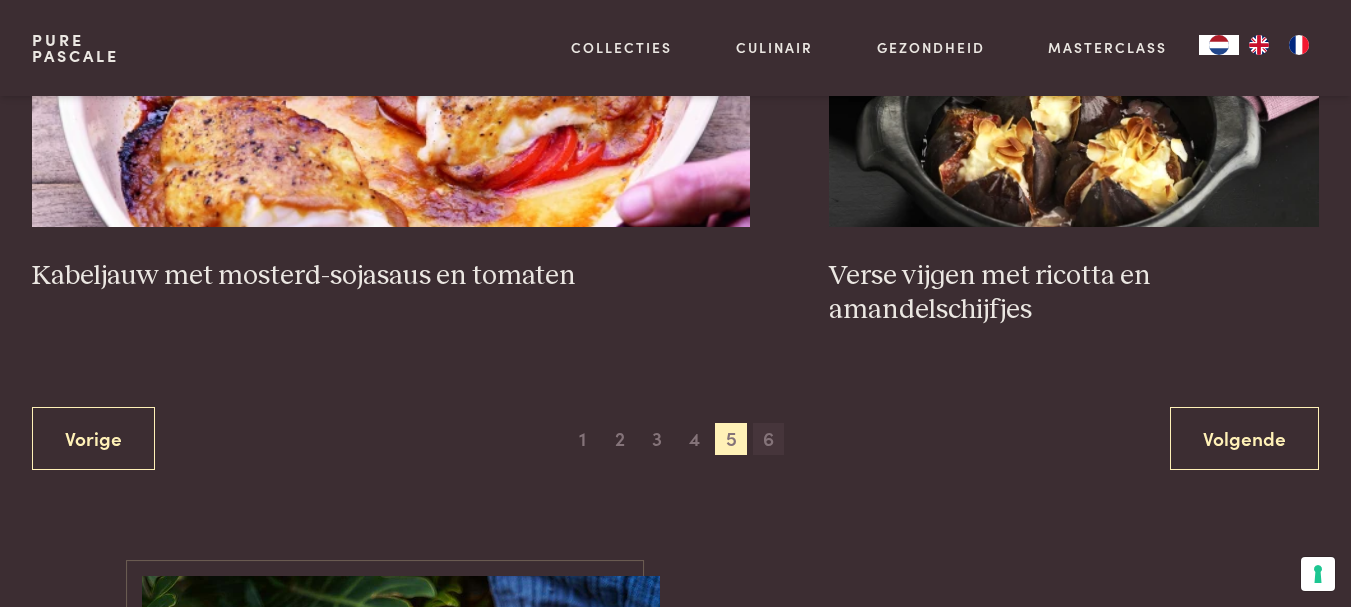 click on "6" at bounding box center (769, 439) 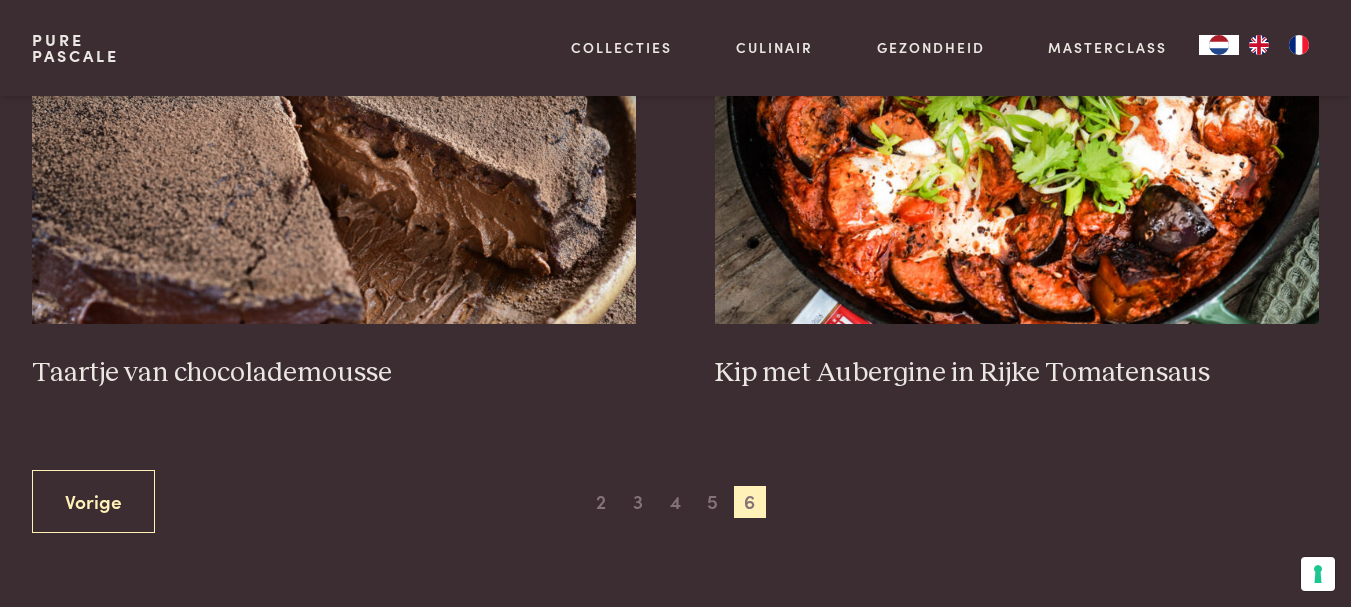 scroll, scrollTop: 859, scrollLeft: 0, axis: vertical 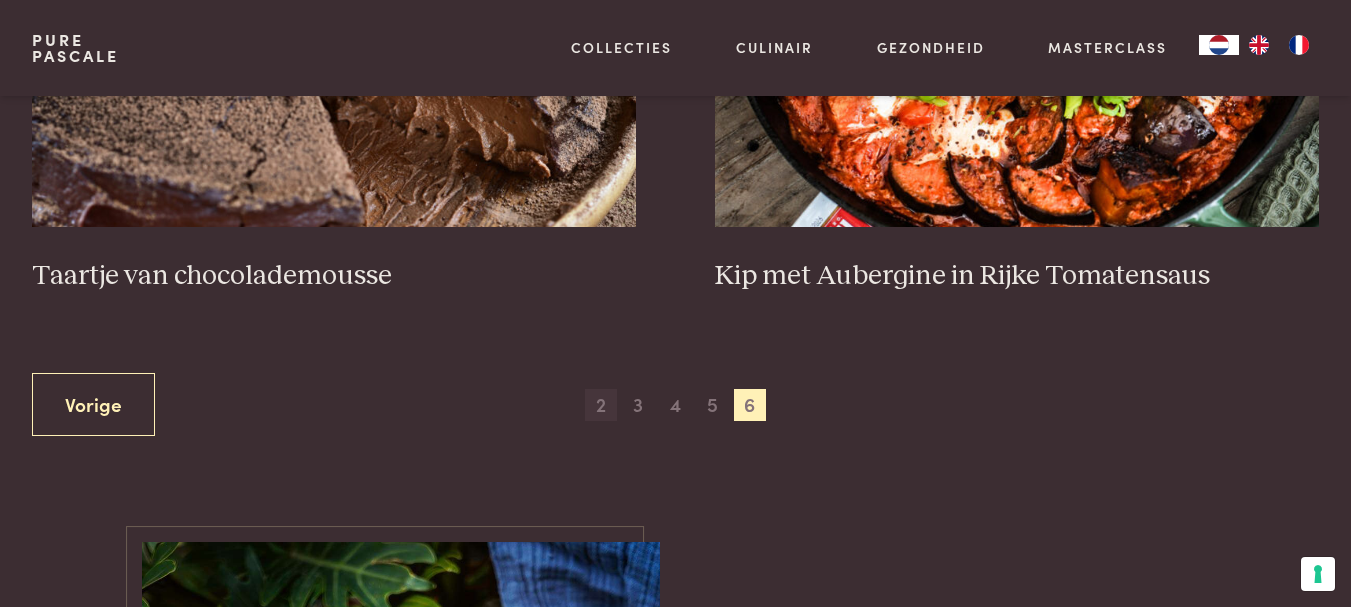 click on "2" at bounding box center [601, 405] 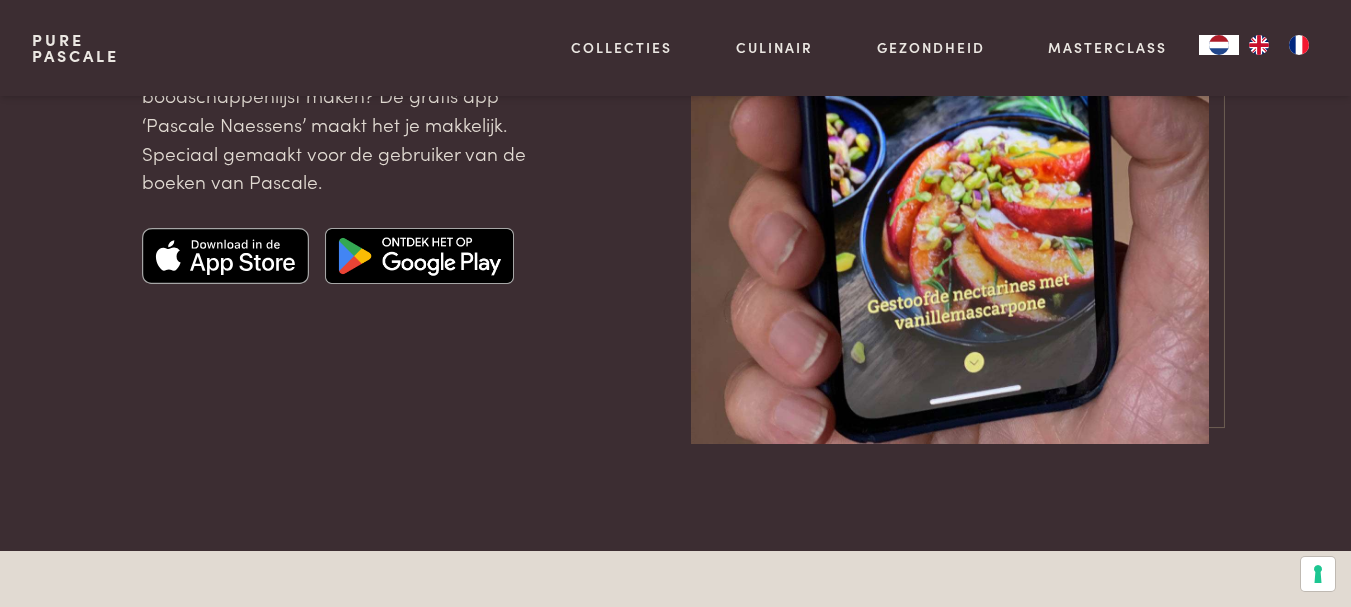 scroll, scrollTop: 2659, scrollLeft: 0, axis: vertical 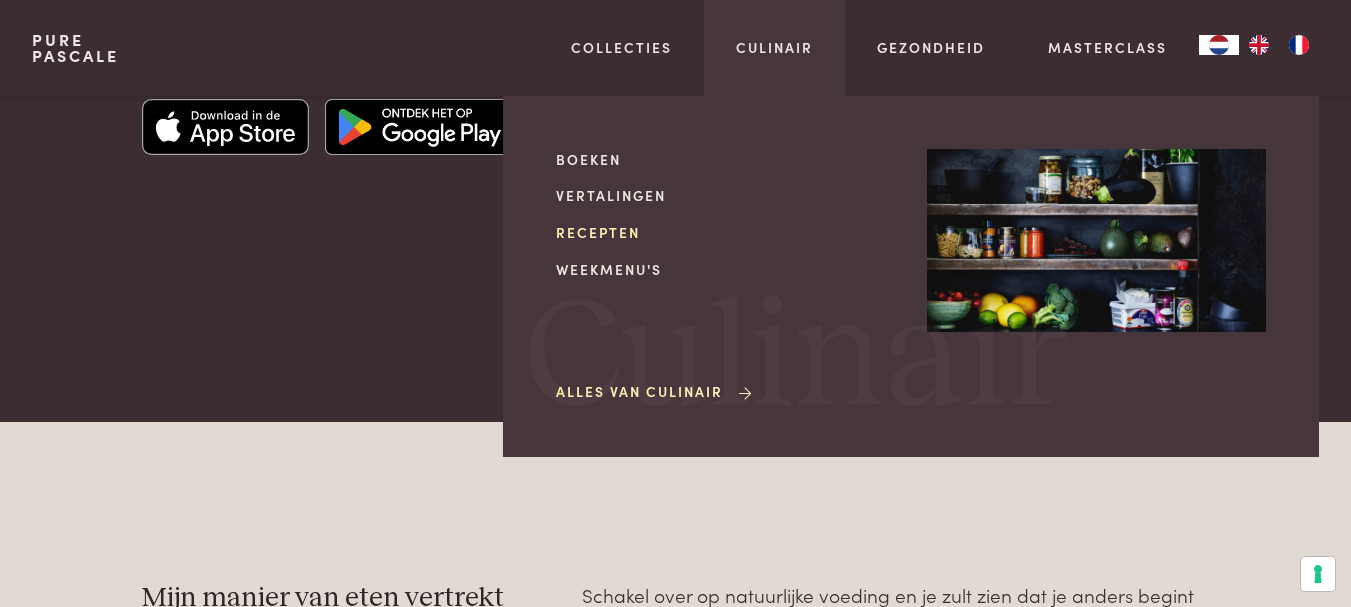 click on "Recepten" at bounding box center [725, 232] 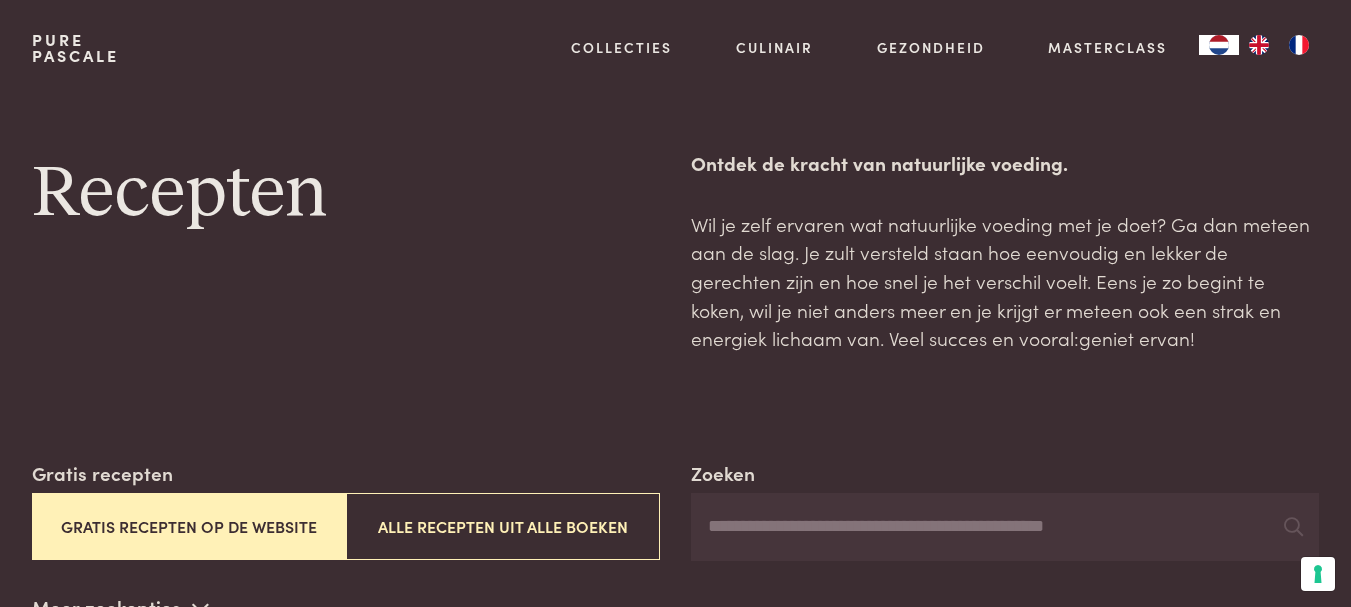 scroll, scrollTop: 0, scrollLeft: 0, axis: both 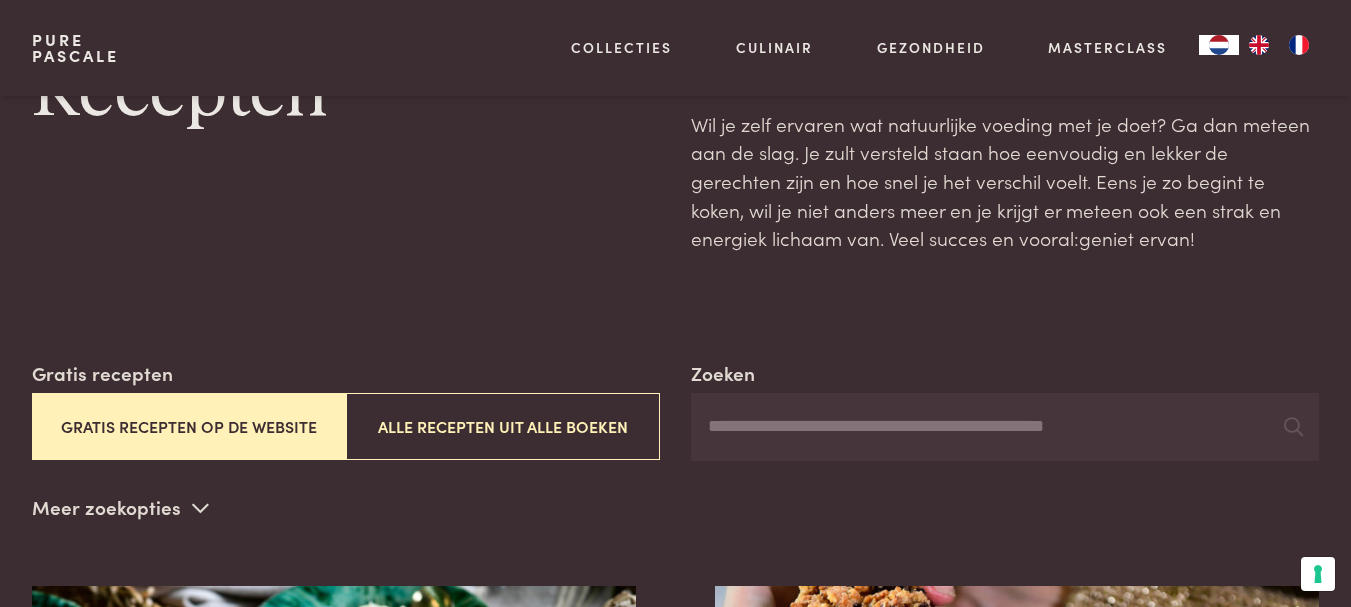 click on "Zoeken" at bounding box center (1005, 427) 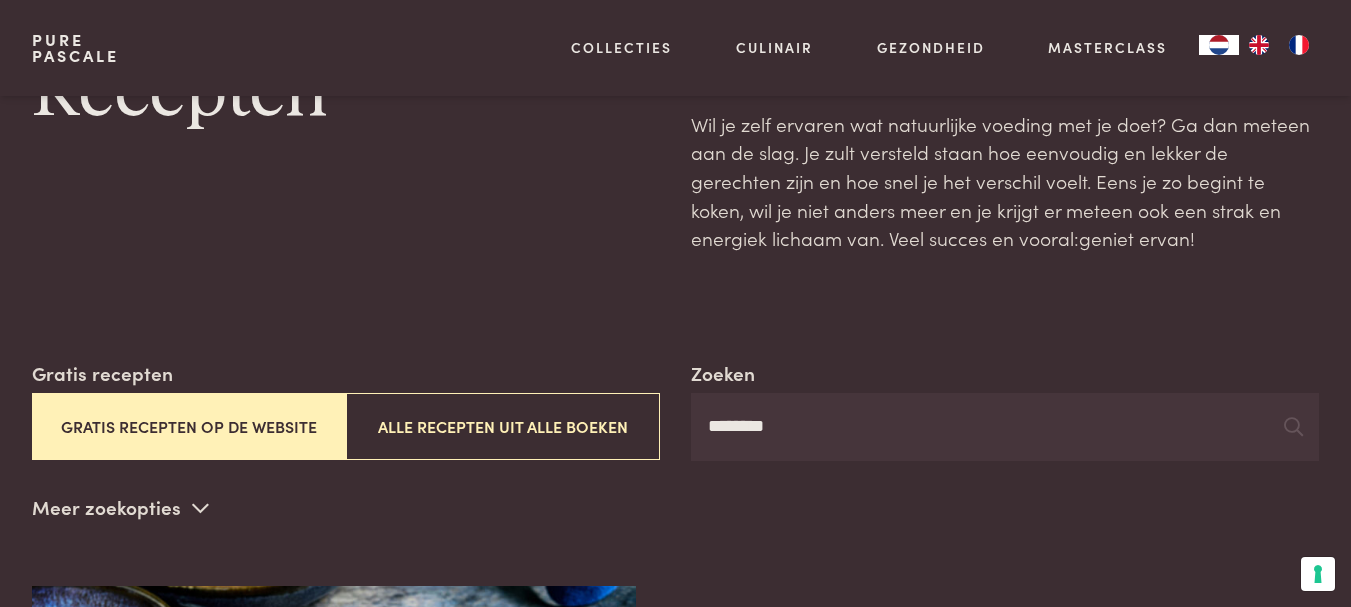 click on "********" at bounding box center [1005, 427] 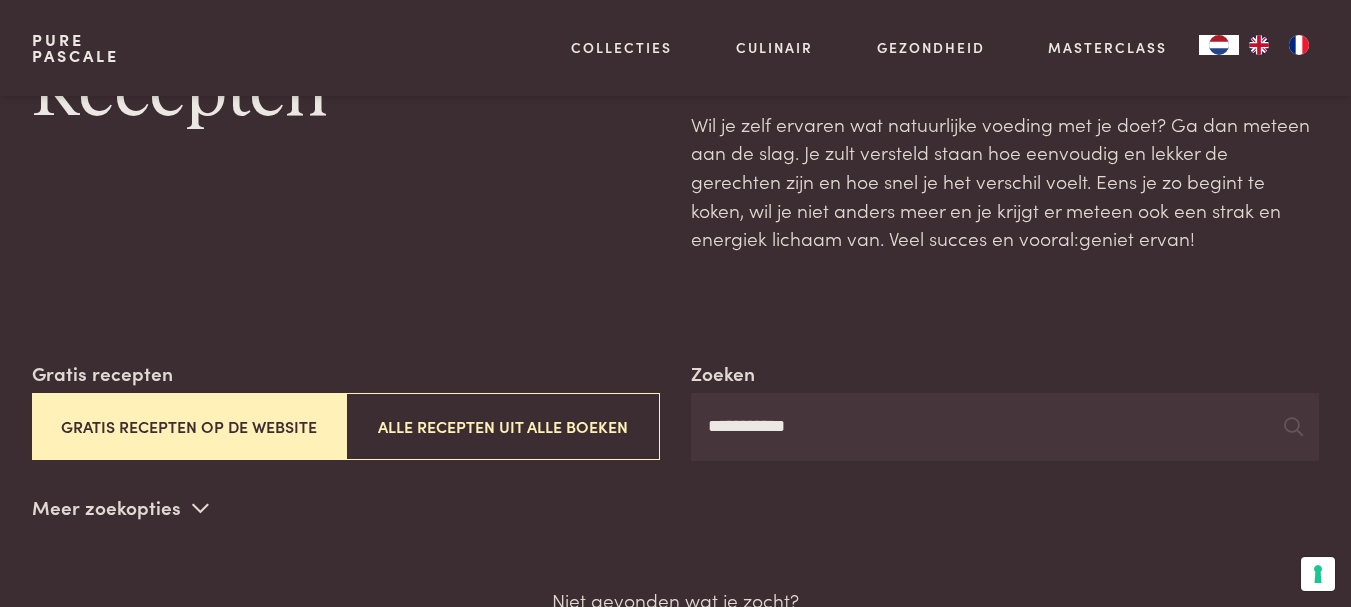 click on "**********" at bounding box center (1005, 427) 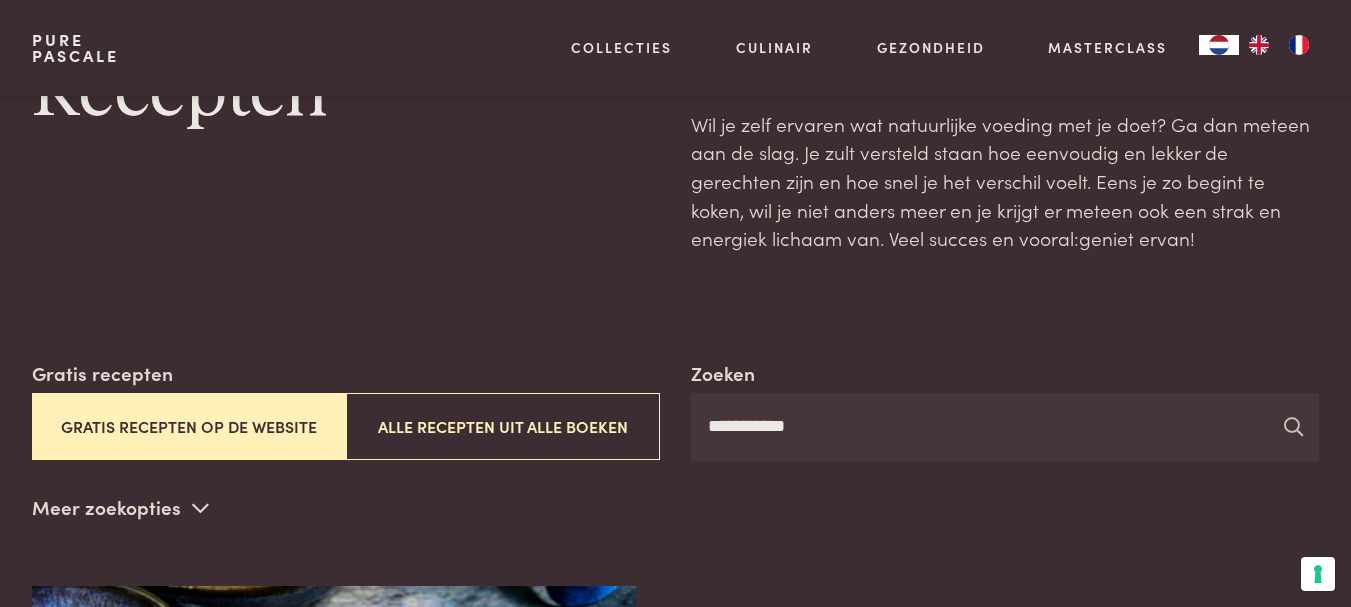 type on "**********" 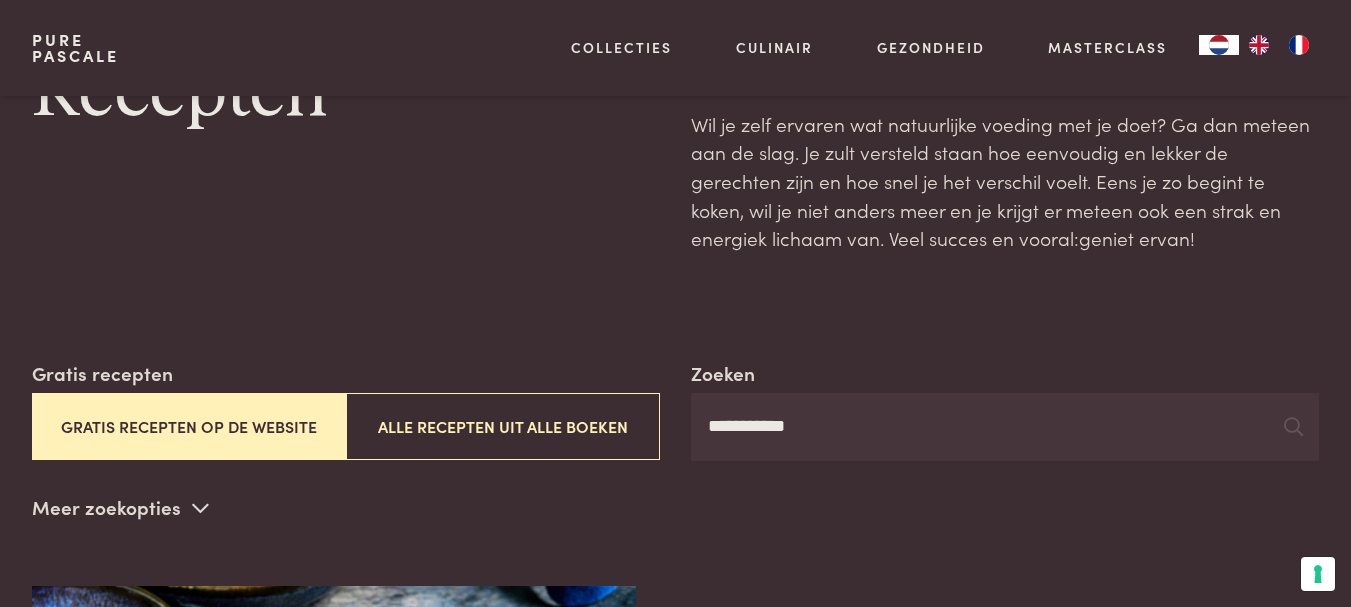 click on "**********" at bounding box center (1005, 427) 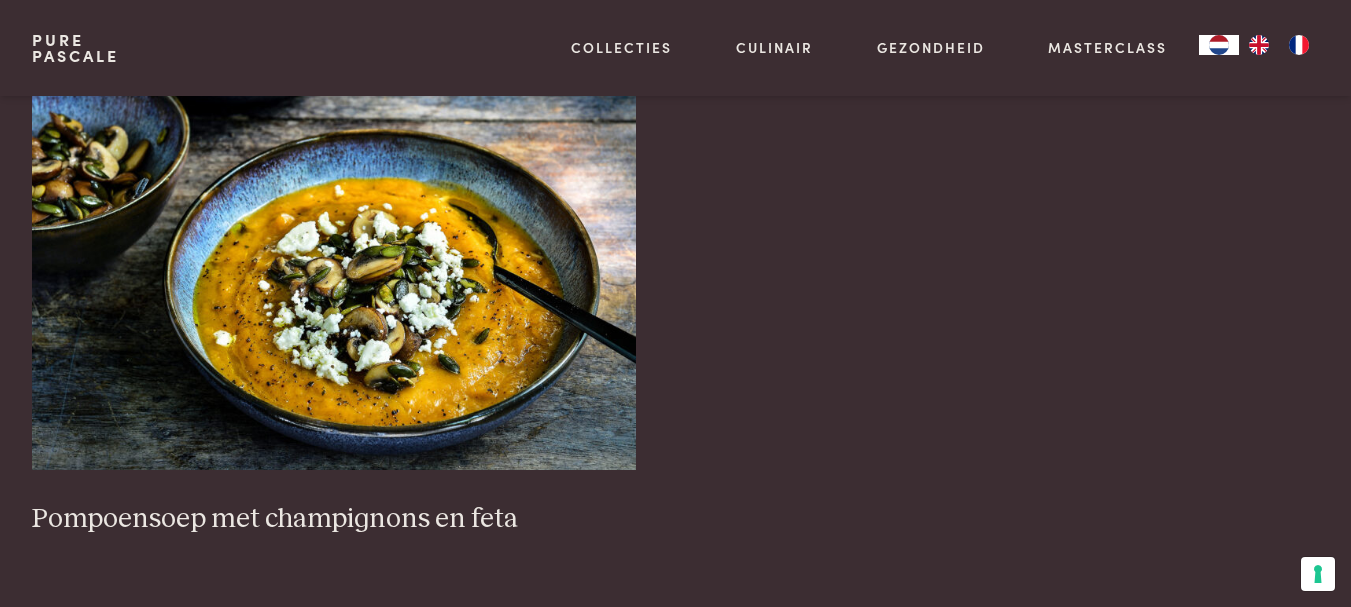 scroll, scrollTop: 800, scrollLeft: 0, axis: vertical 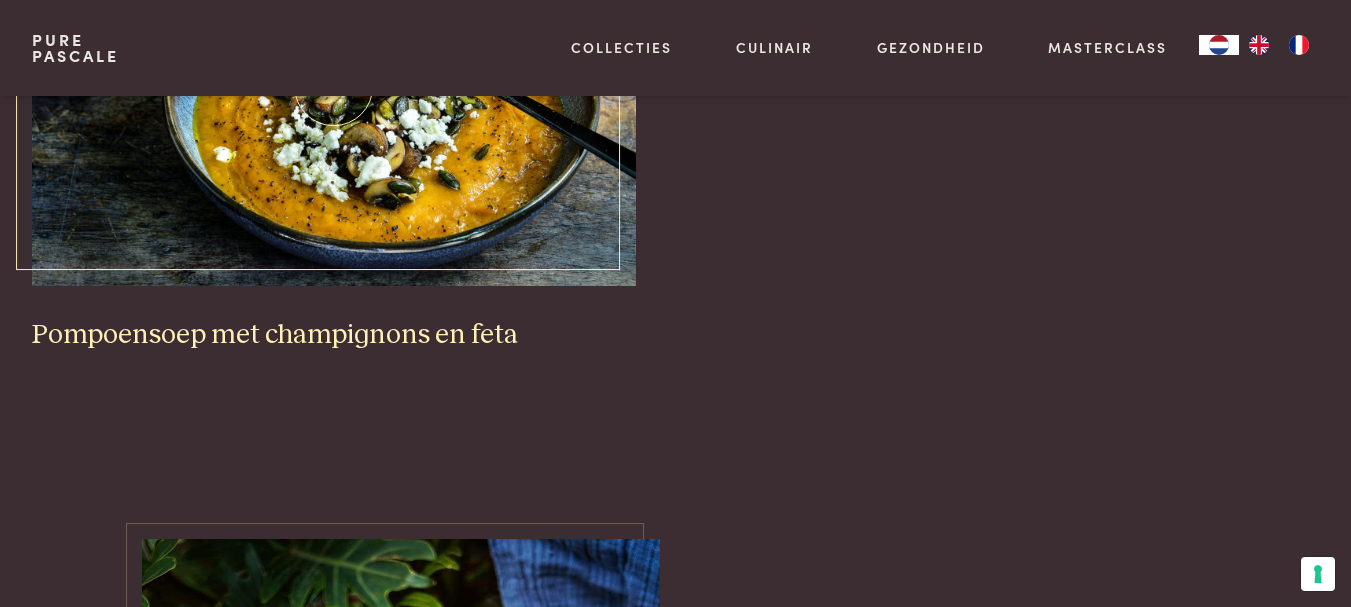 click on "Pompoensoep met champignons en feta" at bounding box center [334, 335] 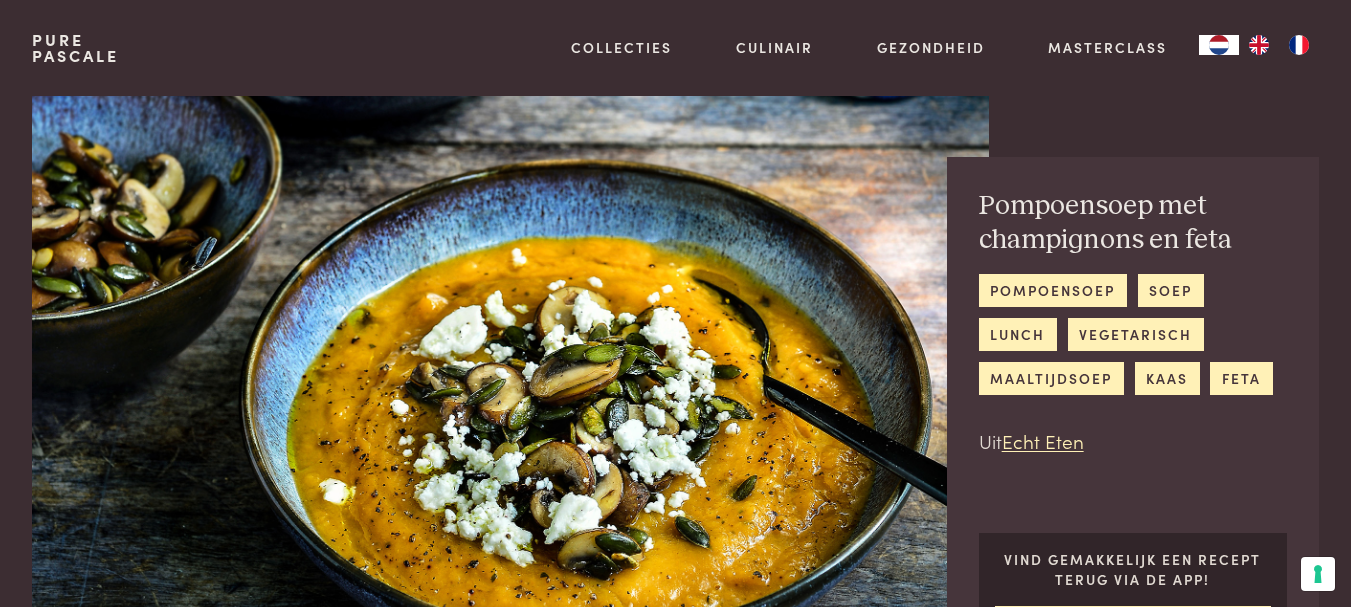 scroll, scrollTop: 0, scrollLeft: 0, axis: both 